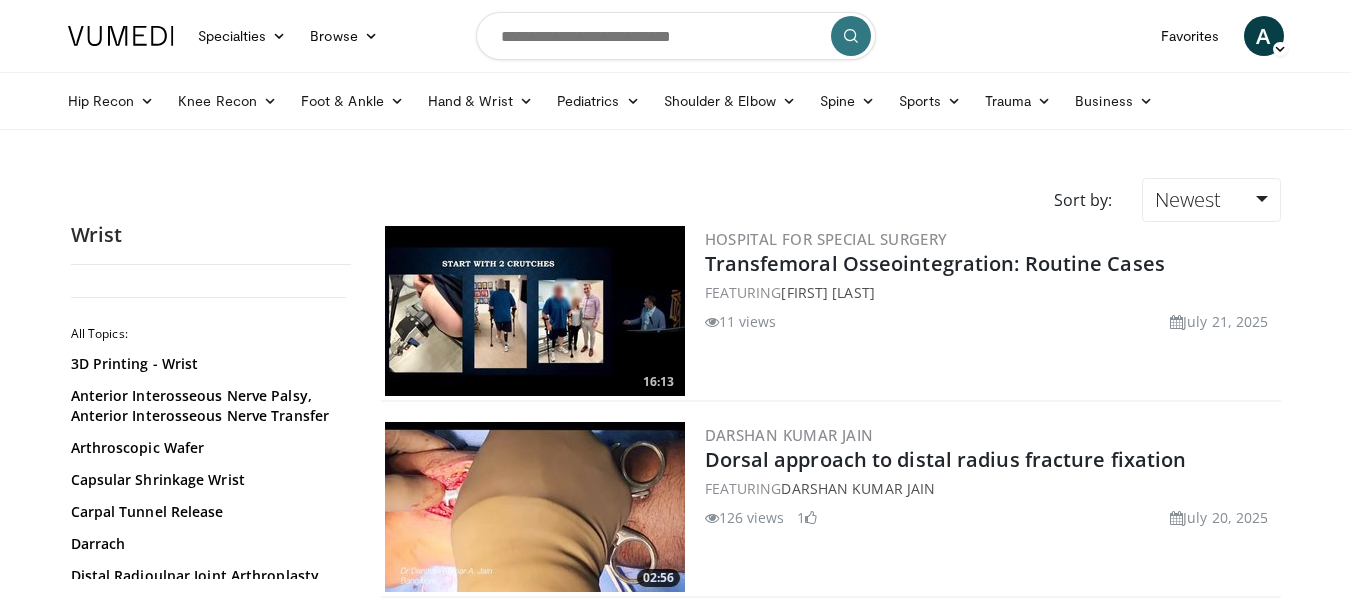 scroll, scrollTop: 0, scrollLeft: 0, axis: both 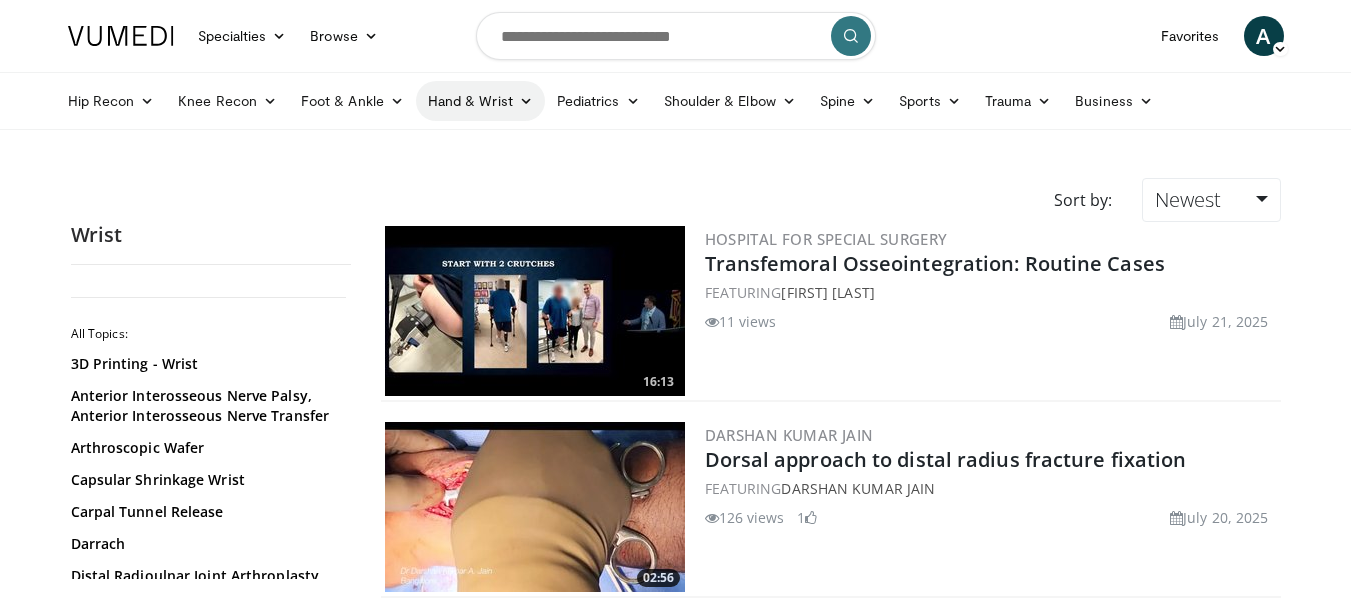 click on "Hand & Wrist" at bounding box center (480, 101) 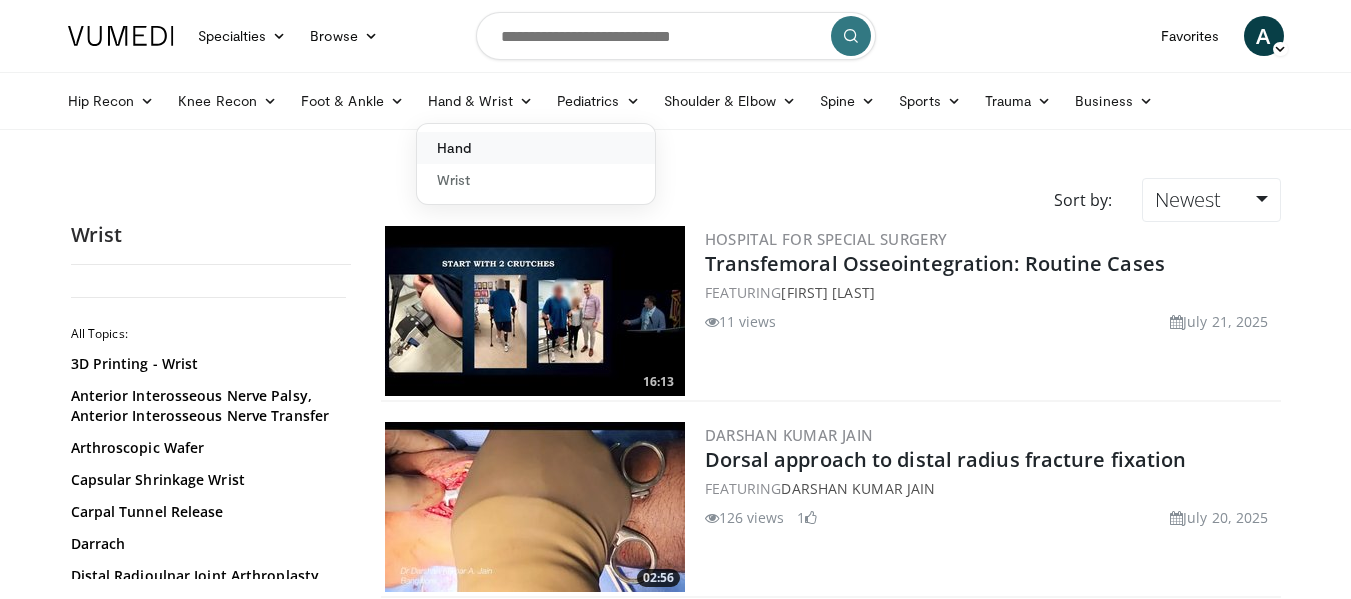 click on "Hand" at bounding box center [536, 148] 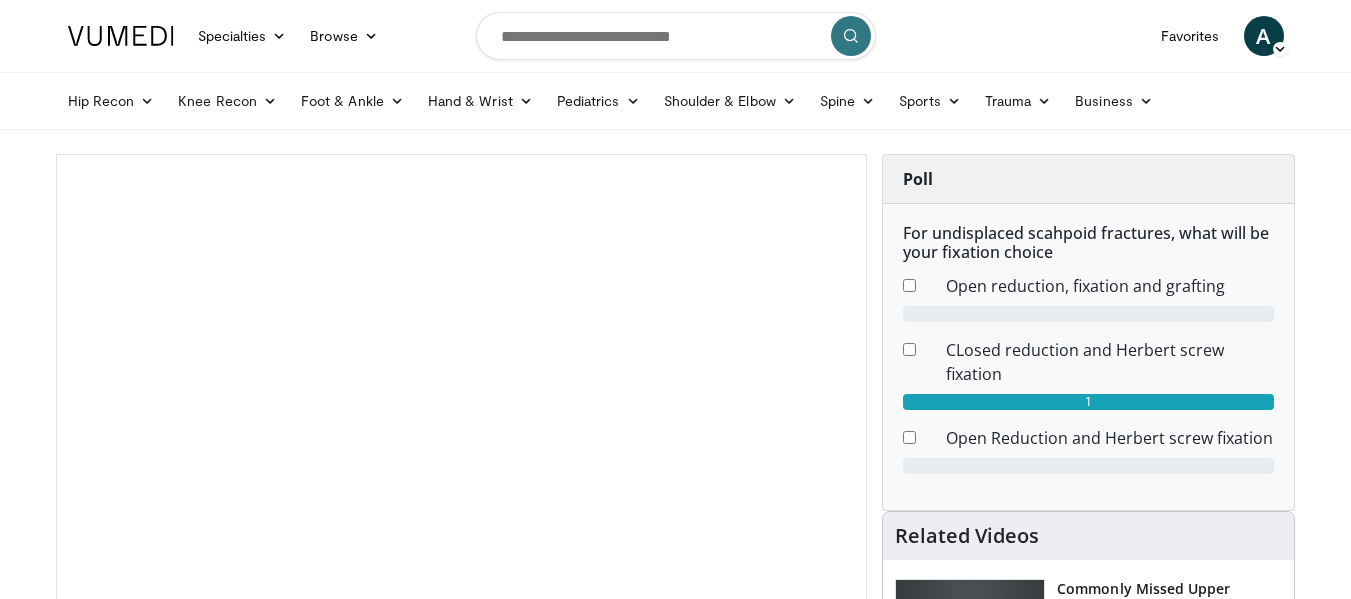 scroll, scrollTop: 0, scrollLeft: 0, axis: both 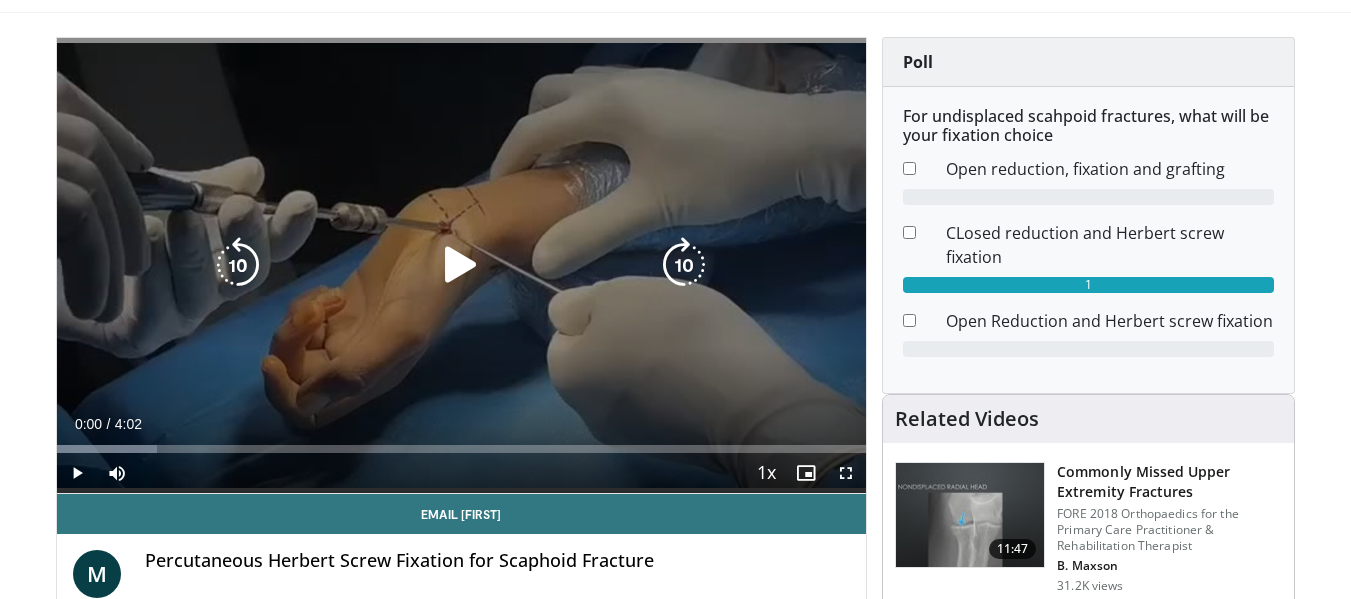 click on "10 seconds
Tap to unmute" at bounding box center [462, 265] 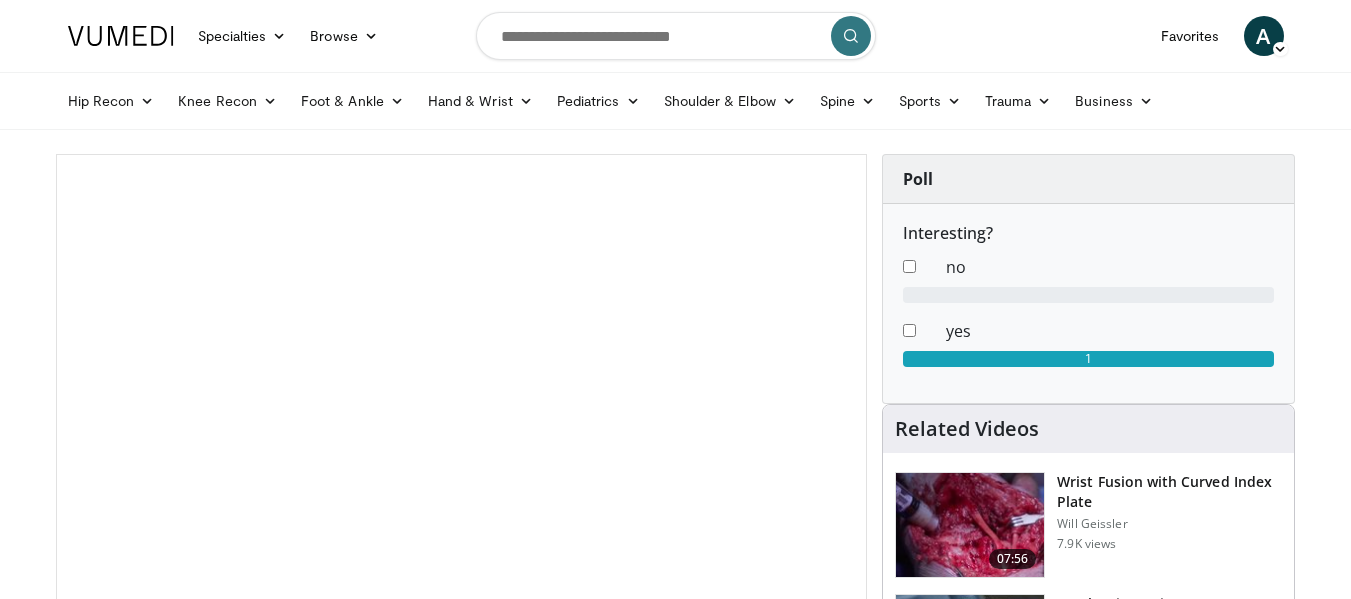 scroll, scrollTop: 0, scrollLeft: 0, axis: both 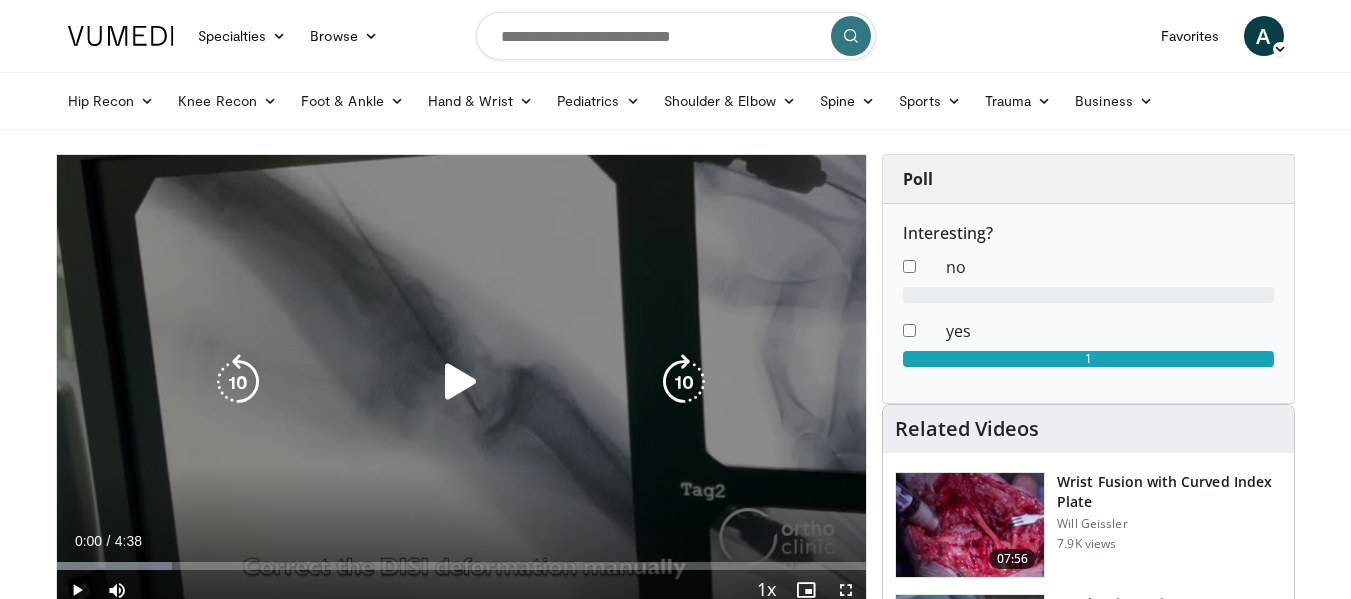 click on "10 seconds
Tap to unmute" at bounding box center (462, 382) 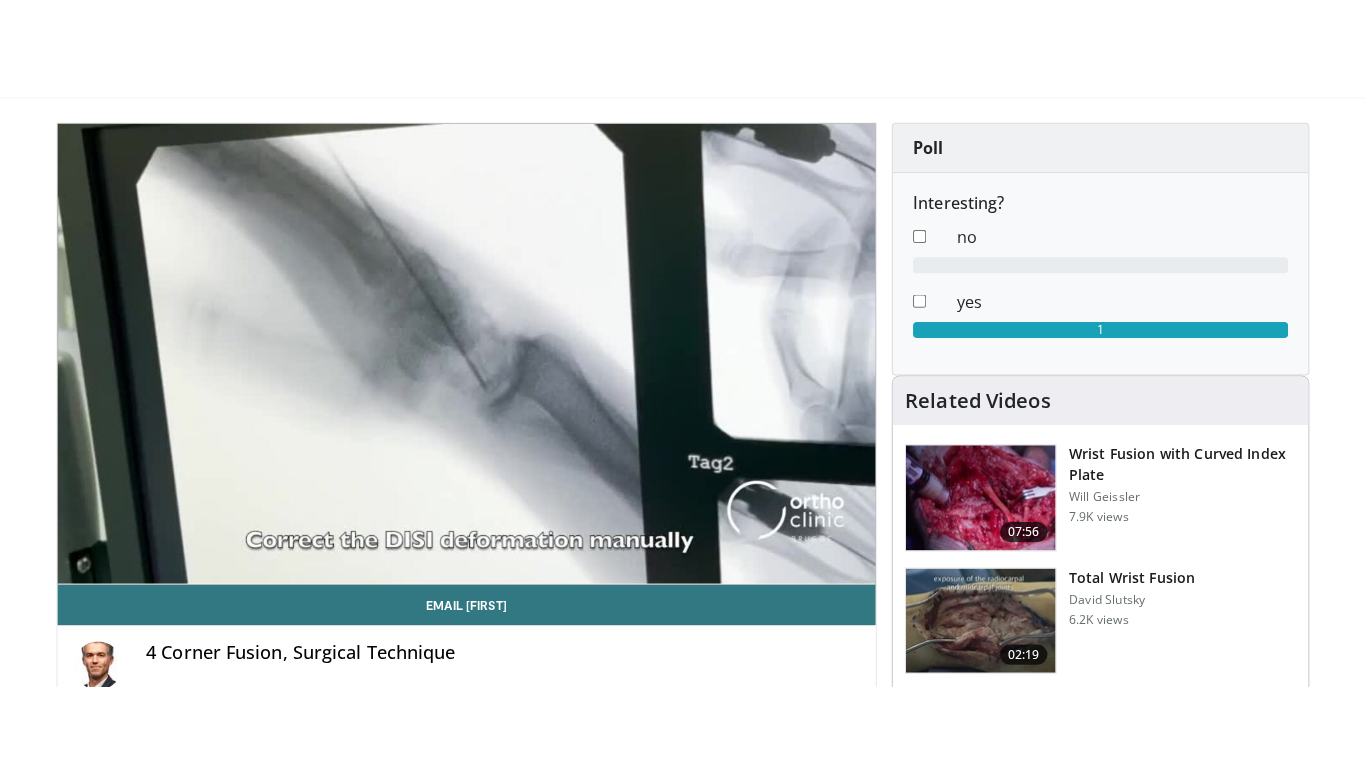 scroll, scrollTop: 186, scrollLeft: 0, axis: vertical 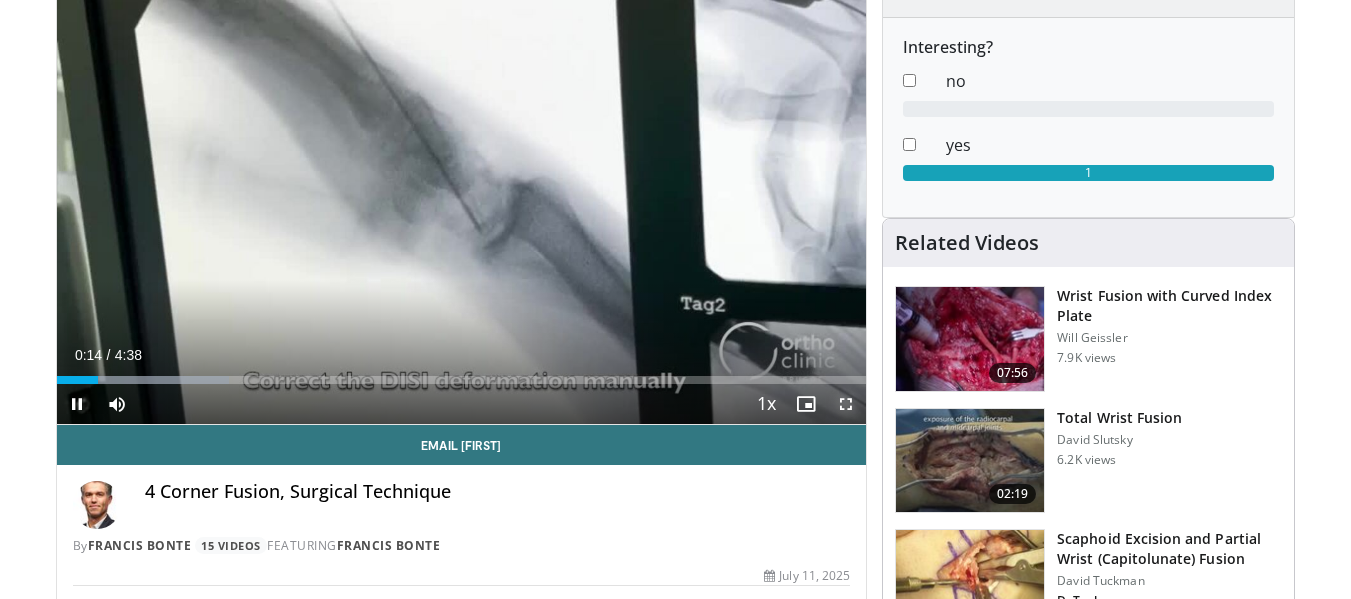 click at bounding box center (846, 404) 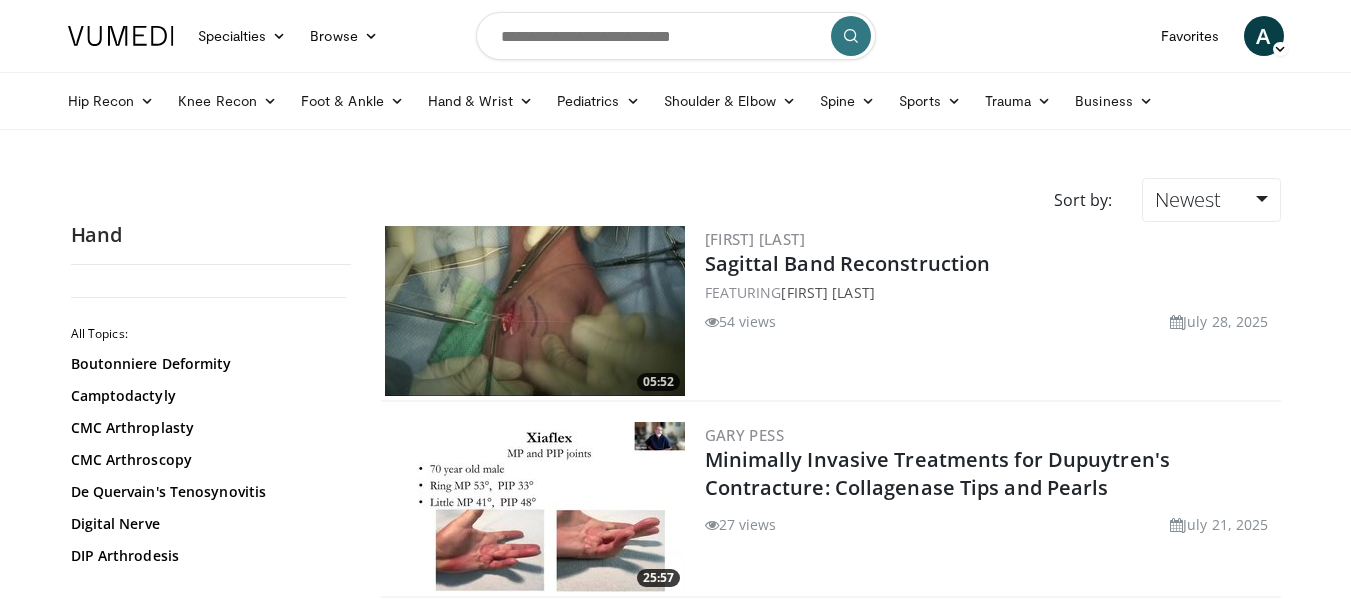 scroll, scrollTop: 0, scrollLeft: 0, axis: both 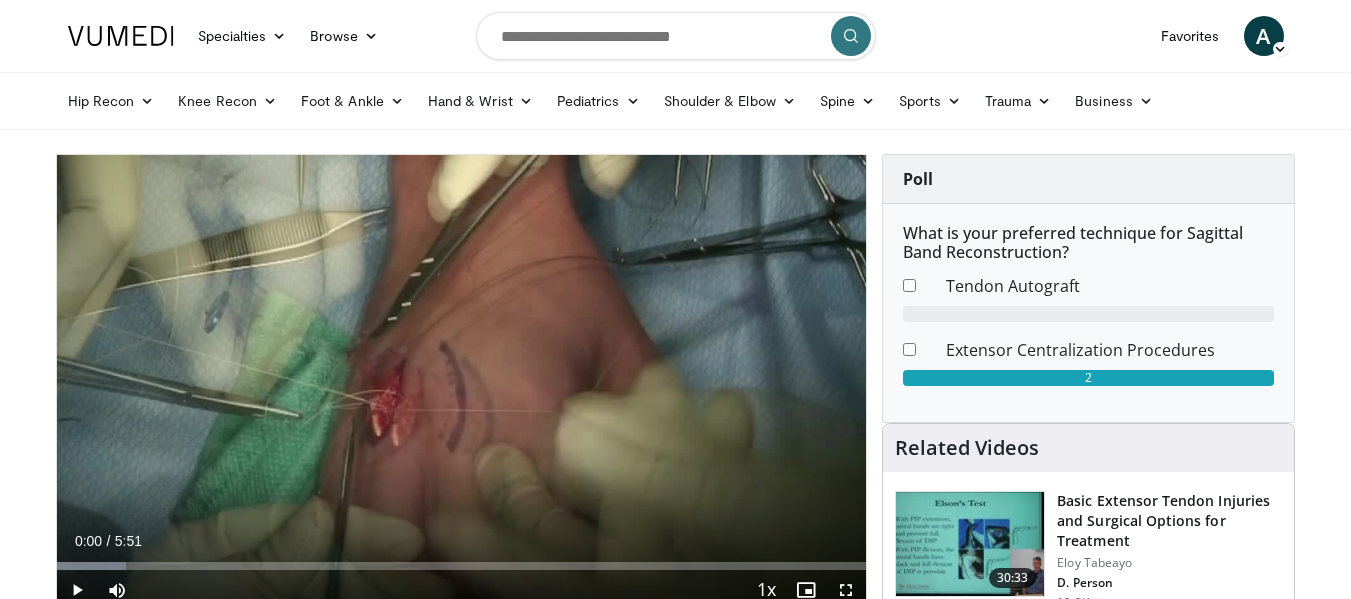 drag, startPoint x: 1348, startPoint y: 63, endPoint x: 1356, endPoint y: 88, distance: 26.24881 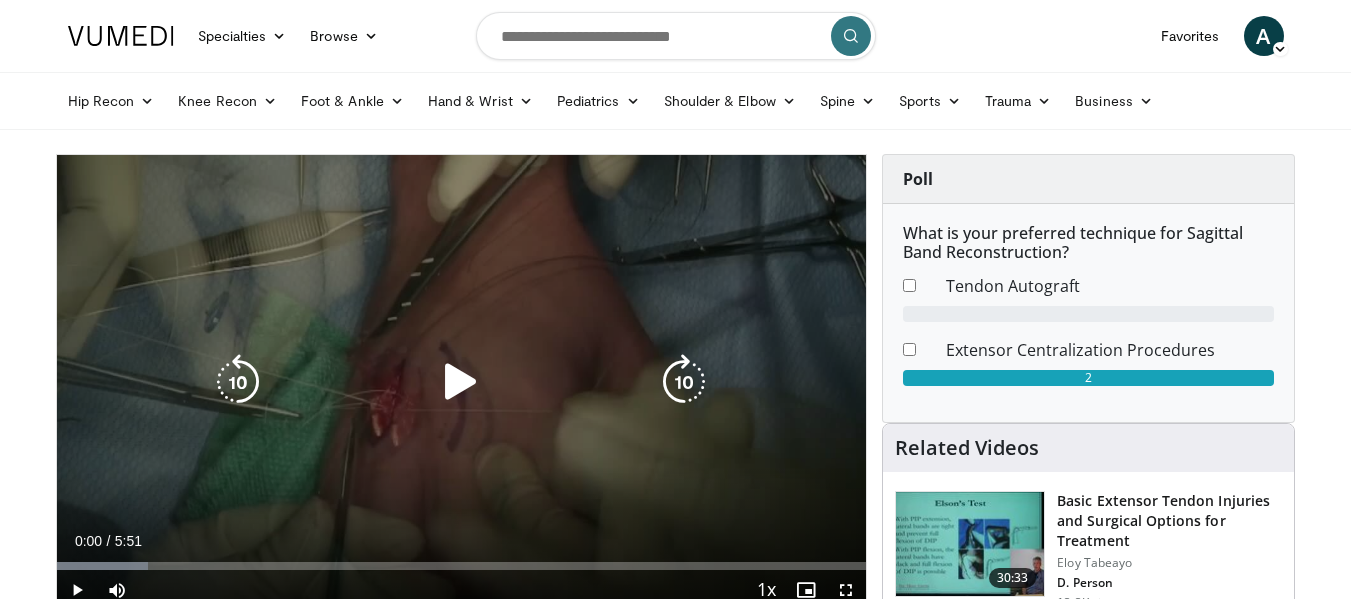click at bounding box center [461, 382] 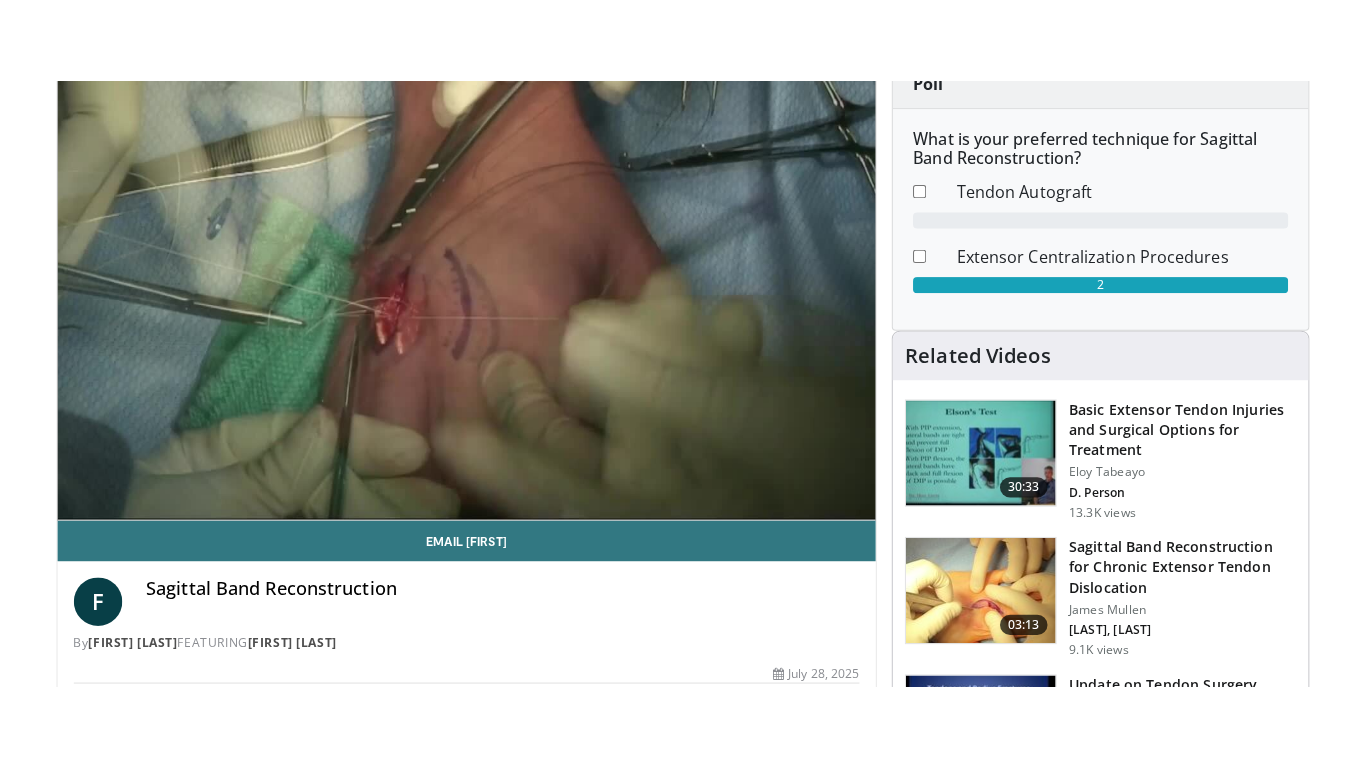 scroll, scrollTop: 170, scrollLeft: 0, axis: vertical 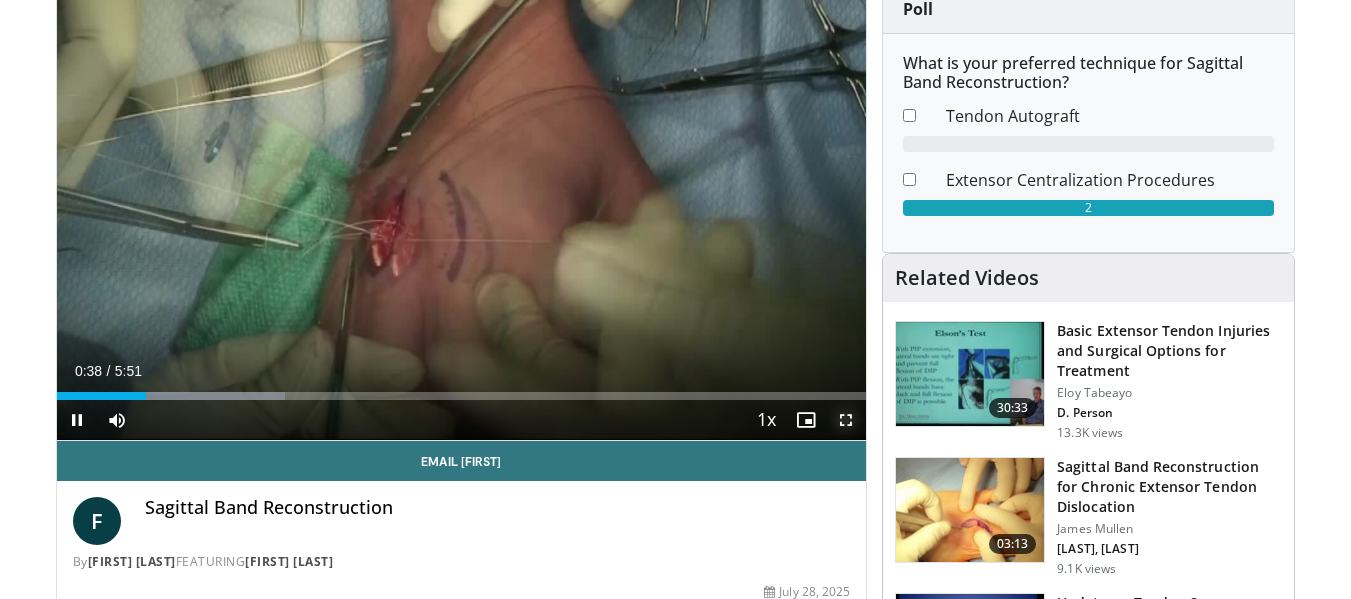 click at bounding box center (846, 420) 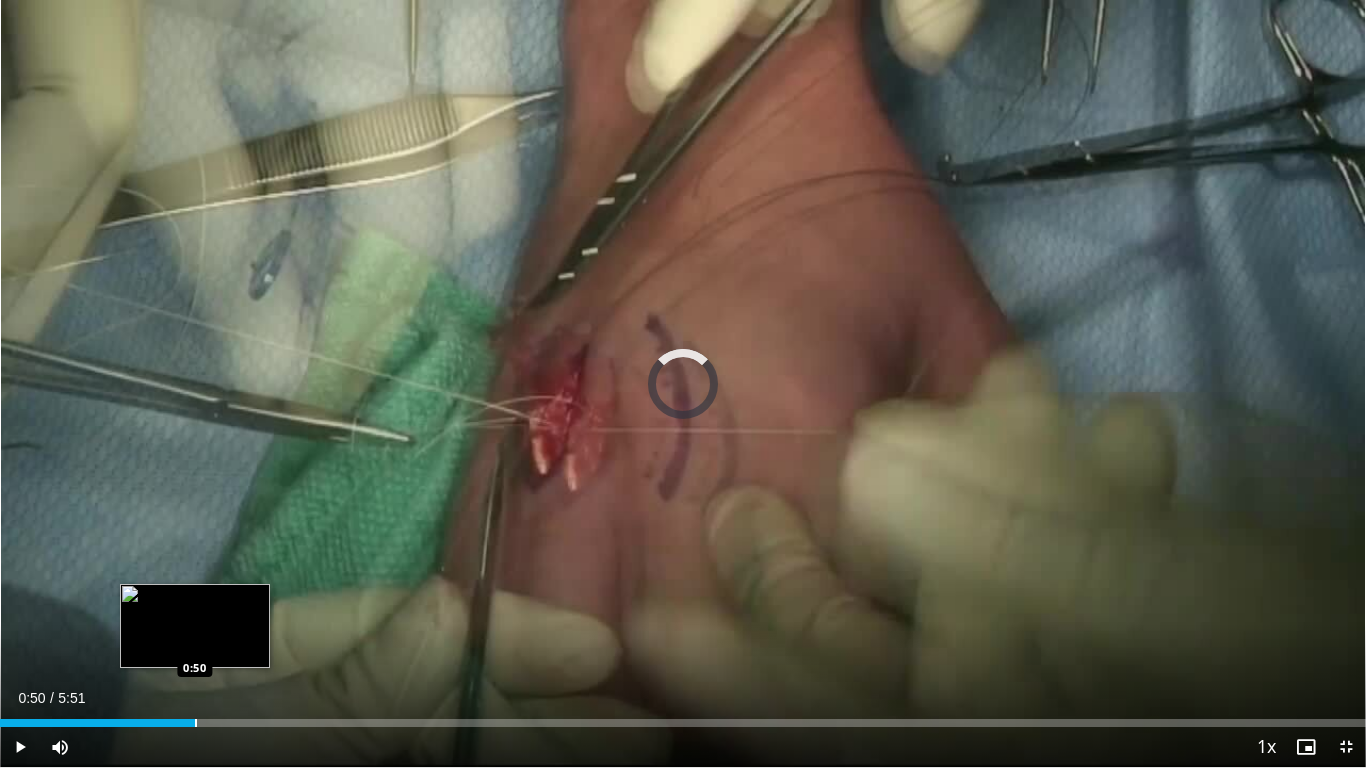 click at bounding box center [196, 723] 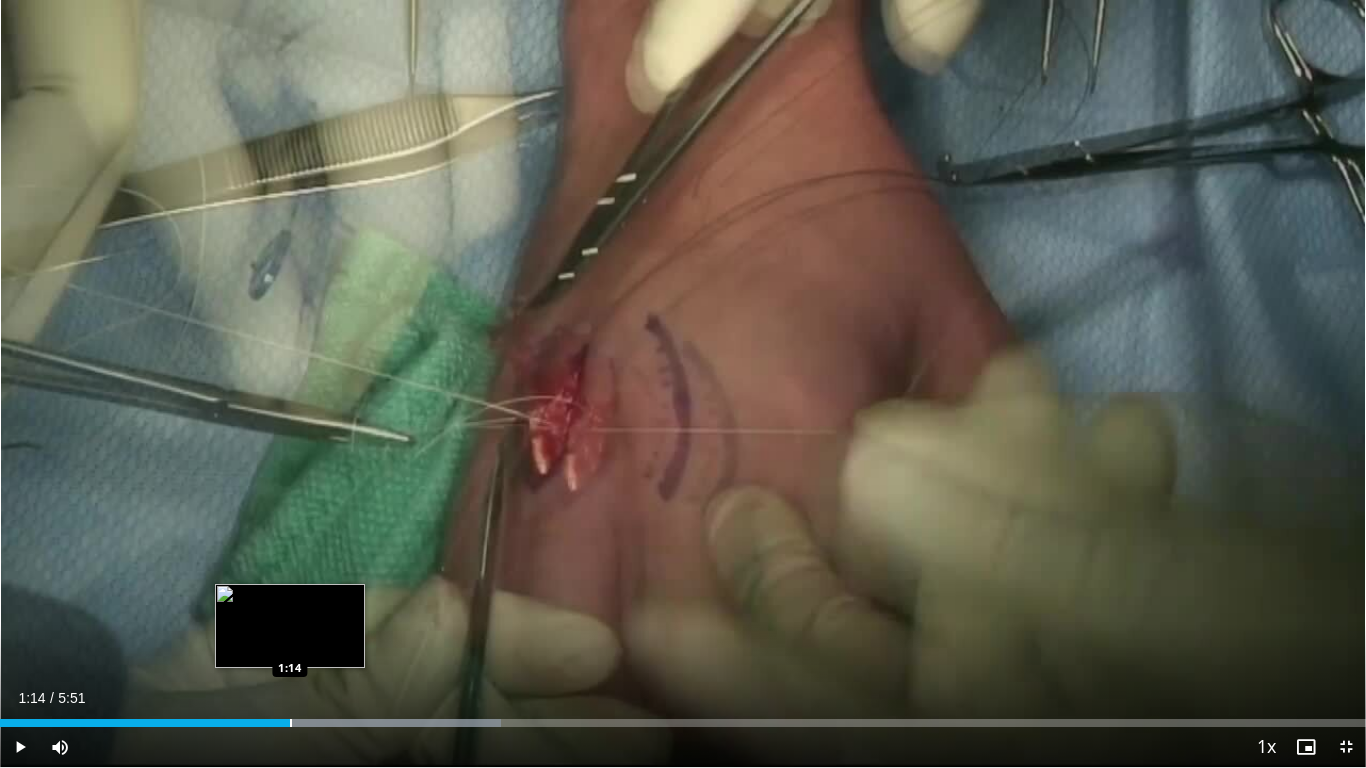 click at bounding box center [291, 723] 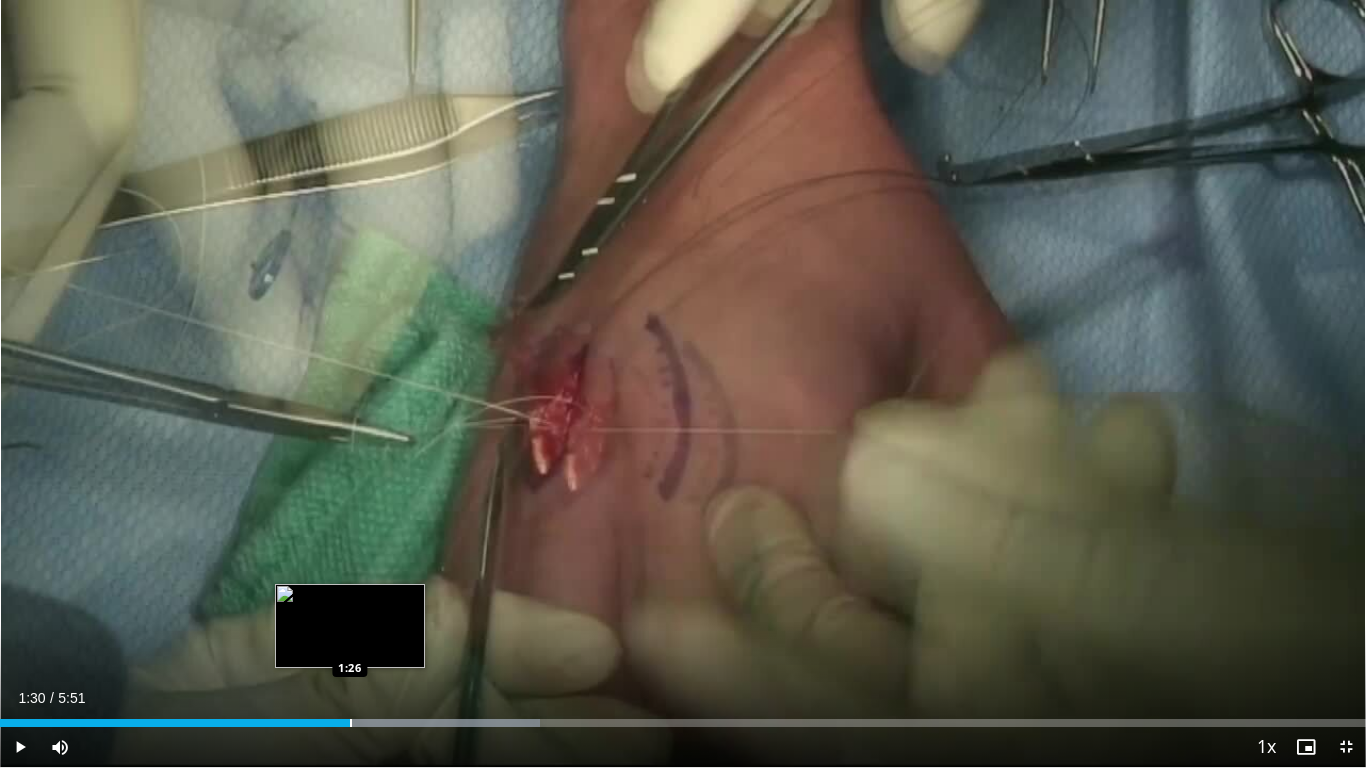 click at bounding box center [351, 723] 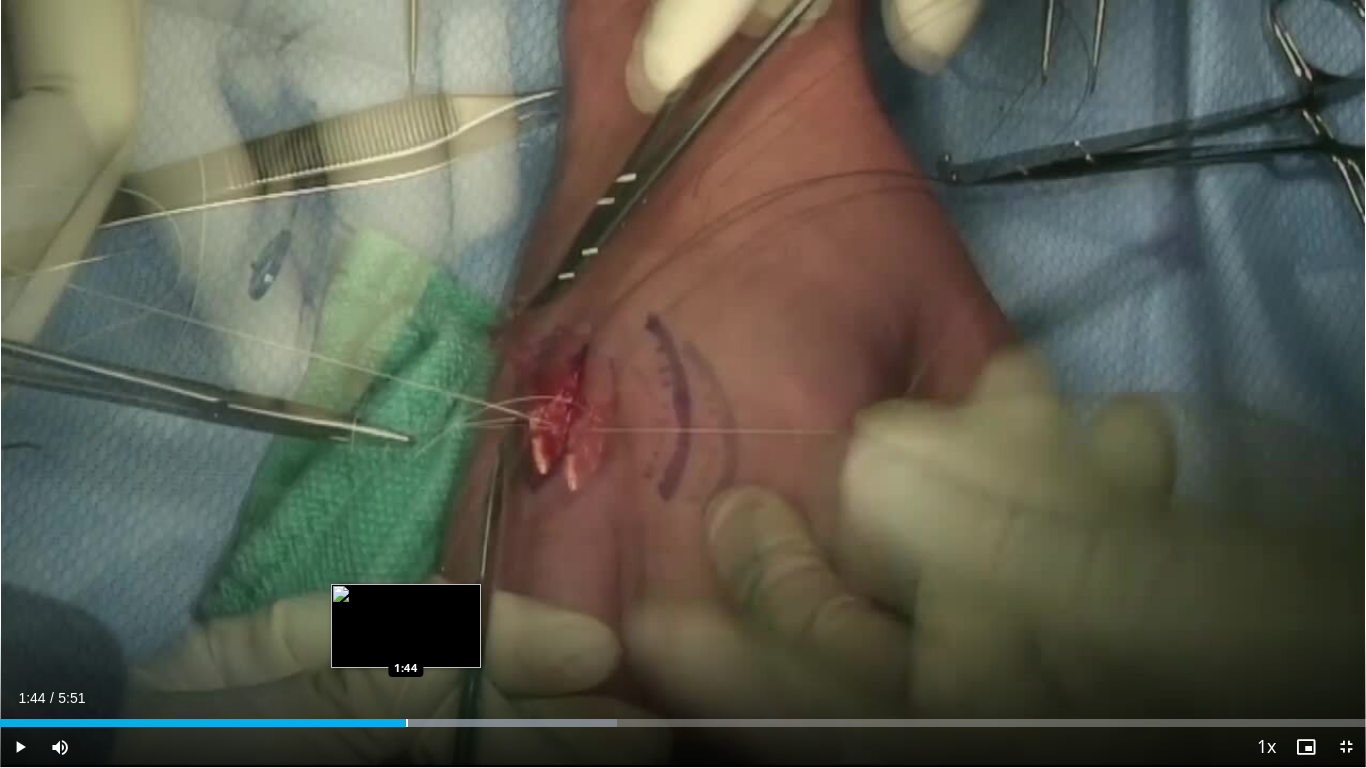 click at bounding box center (407, 723) 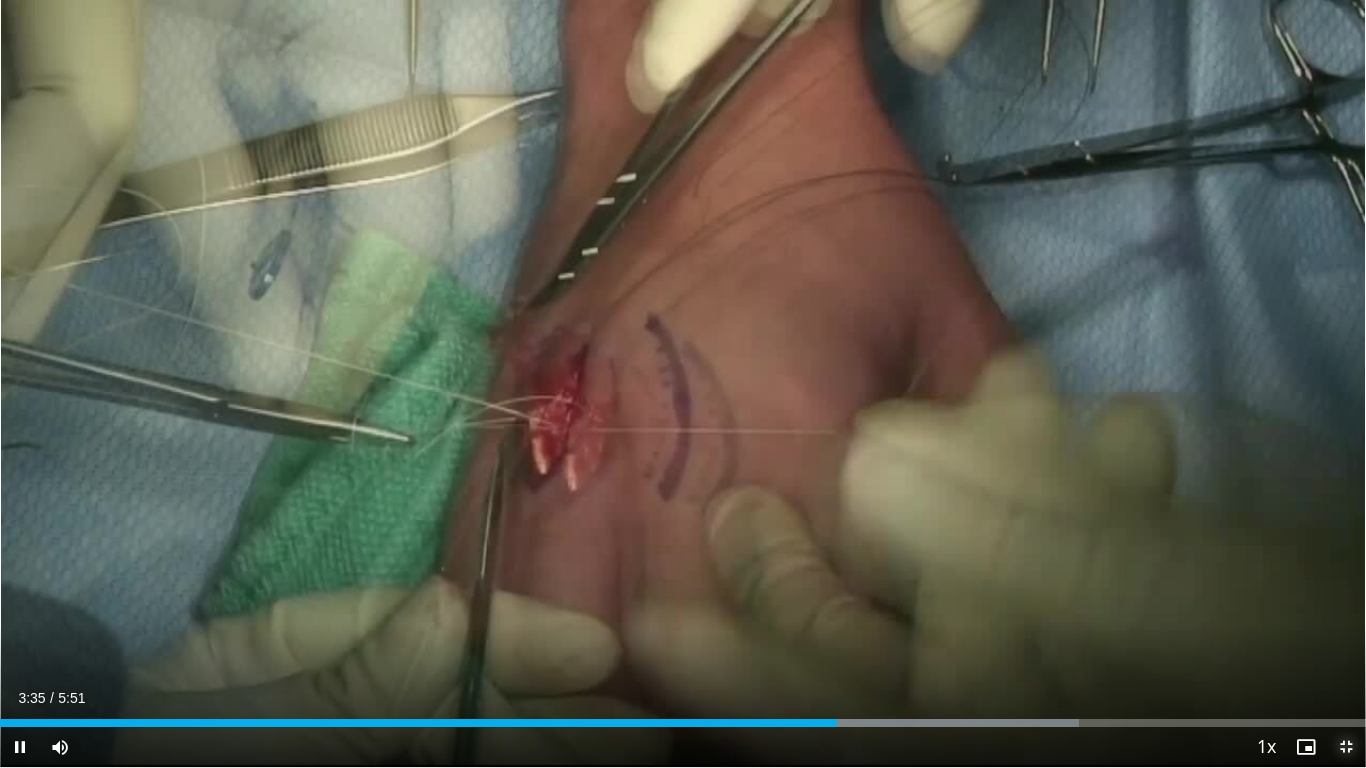 click at bounding box center (1346, 747) 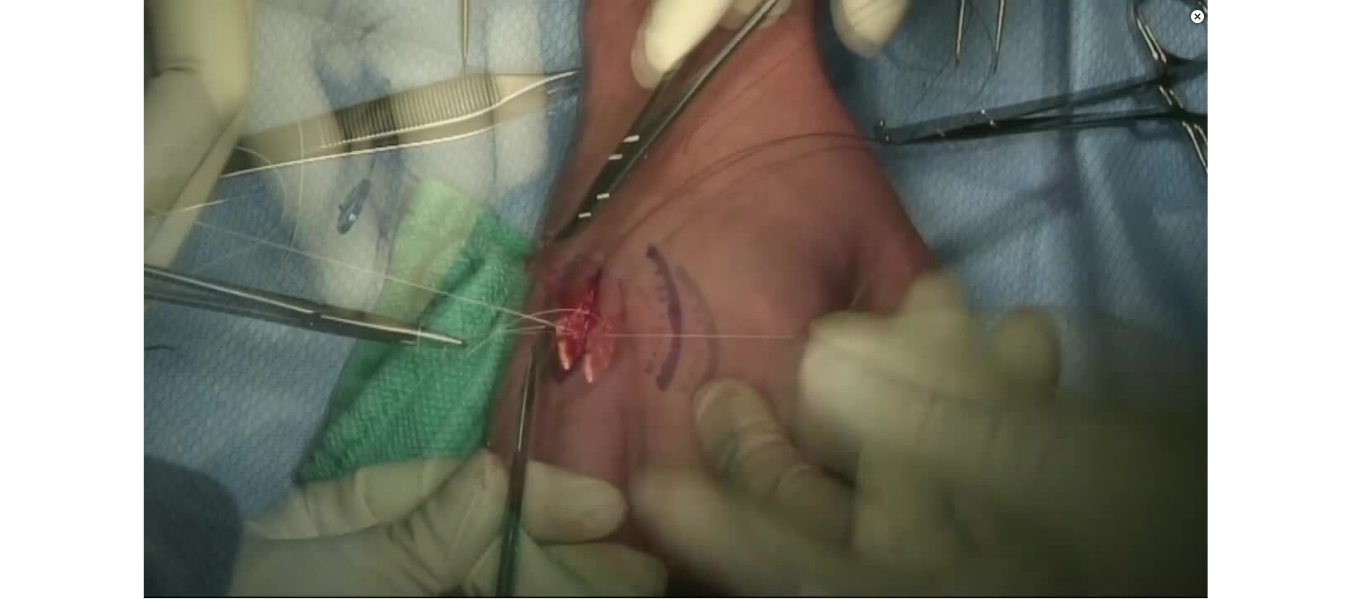 scroll, scrollTop: 626, scrollLeft: 0, axis: vertical 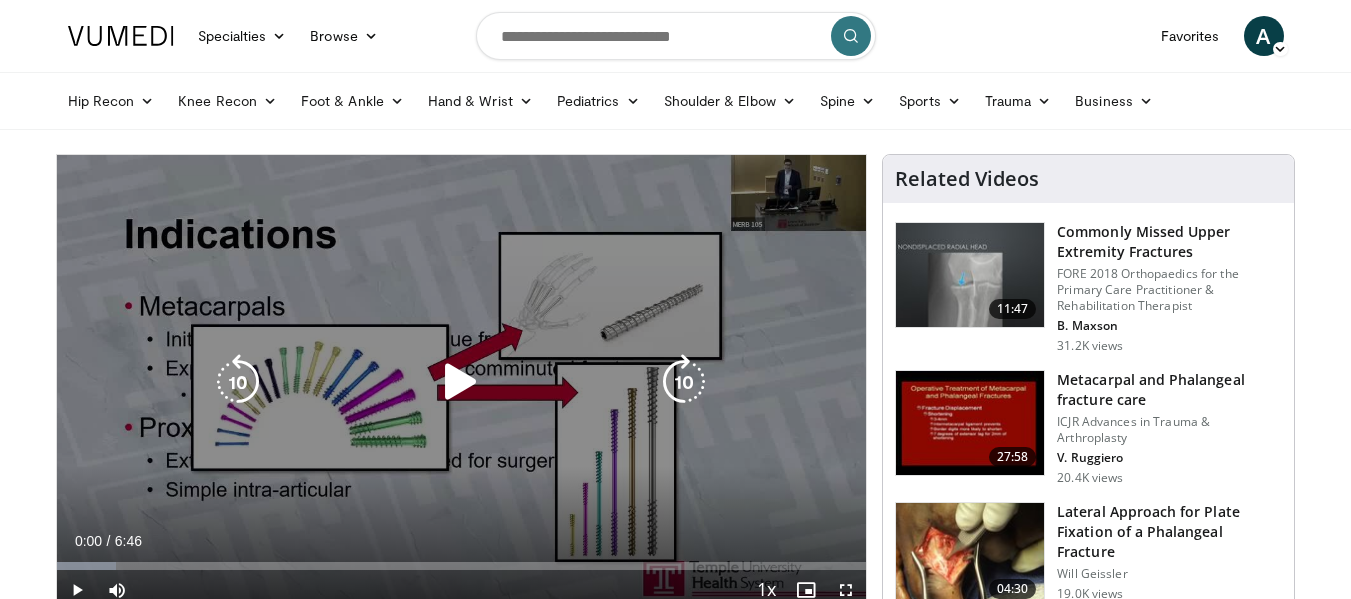 click on "10 seconds
Tap to unmute" at bounding box center [462, 382] 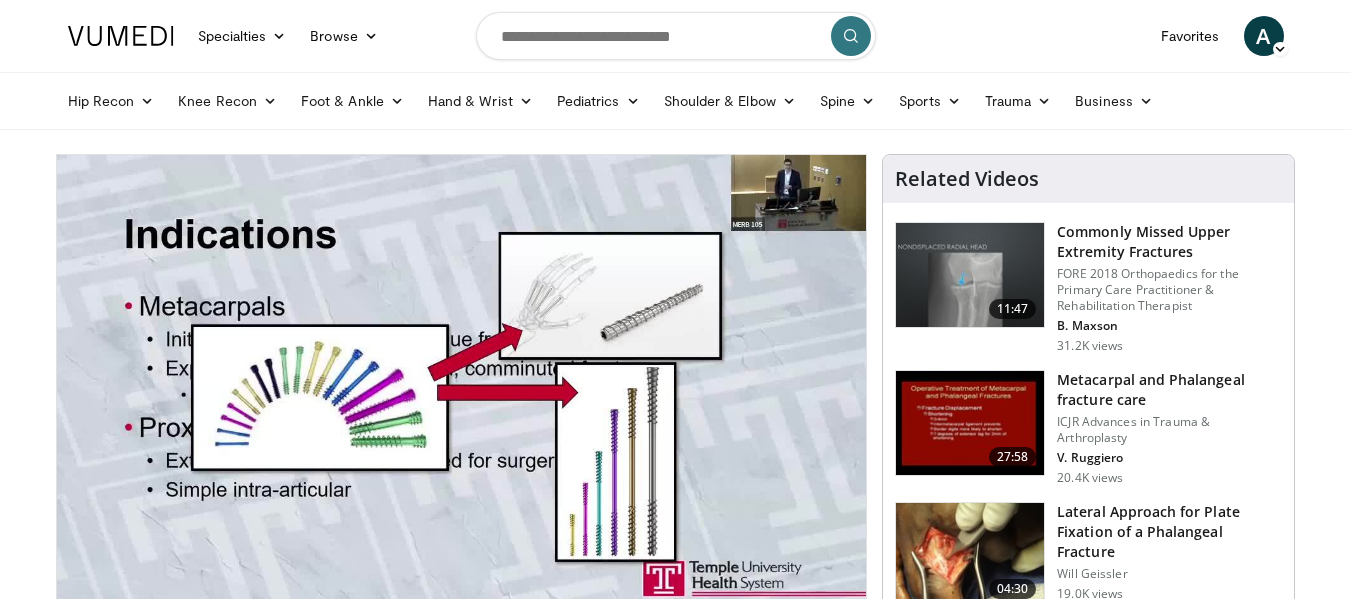 drag, startPoint x: 204, startPoint y: 590, endPoint x: 353, endPoint y: 642, distance: 157.81319 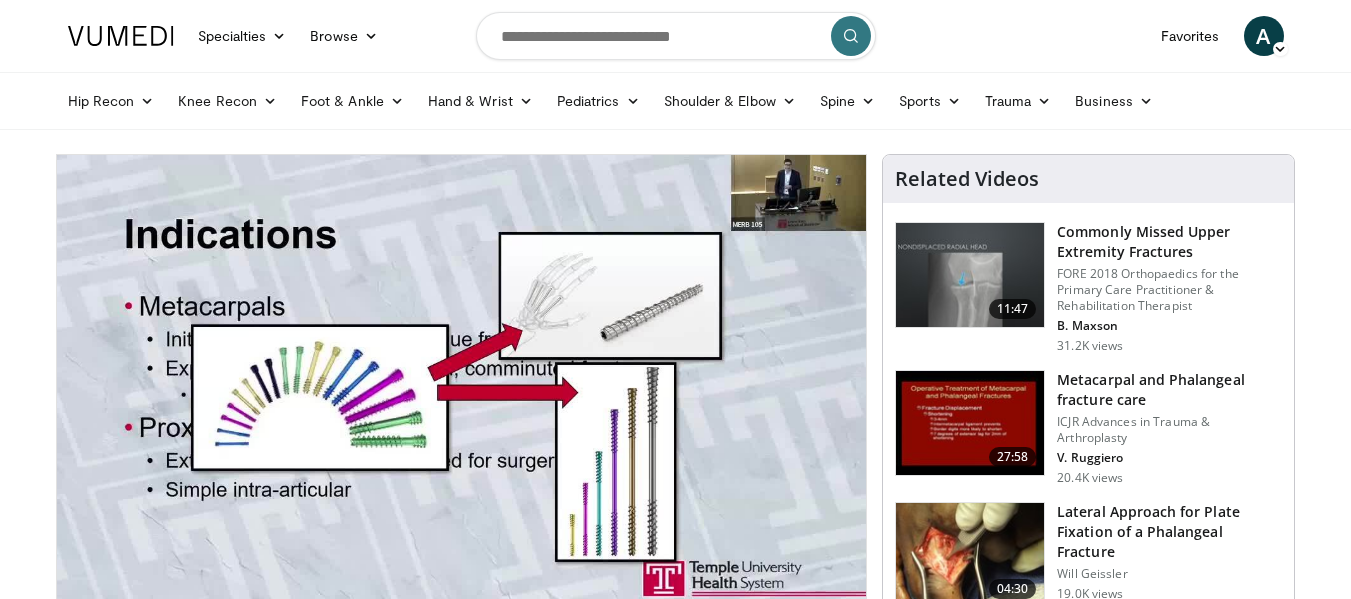 click on "Specialties
Adult & Family Medicine
Allergy, Asthma, Immunology
Anesthesiology
Cardiology
Dental
Dermatology
Endocrinology
Gastroenterology & Hepatology
General Surgery
Hematology & Oncology
Infectious Disease
Nephrology
Neurology
Neurosurgery
Obstetrics & Gynecology
Ophthalmology
Oral Maxillofacial
Orthopaedics
Otolaryngology
Pediatrics
Plastic Surgery
Podiatry
Psychiatry
Pulmonology
Radiation Oncology
Radiology
Rheumatology
Urology" at bounding box center [675, 1521] 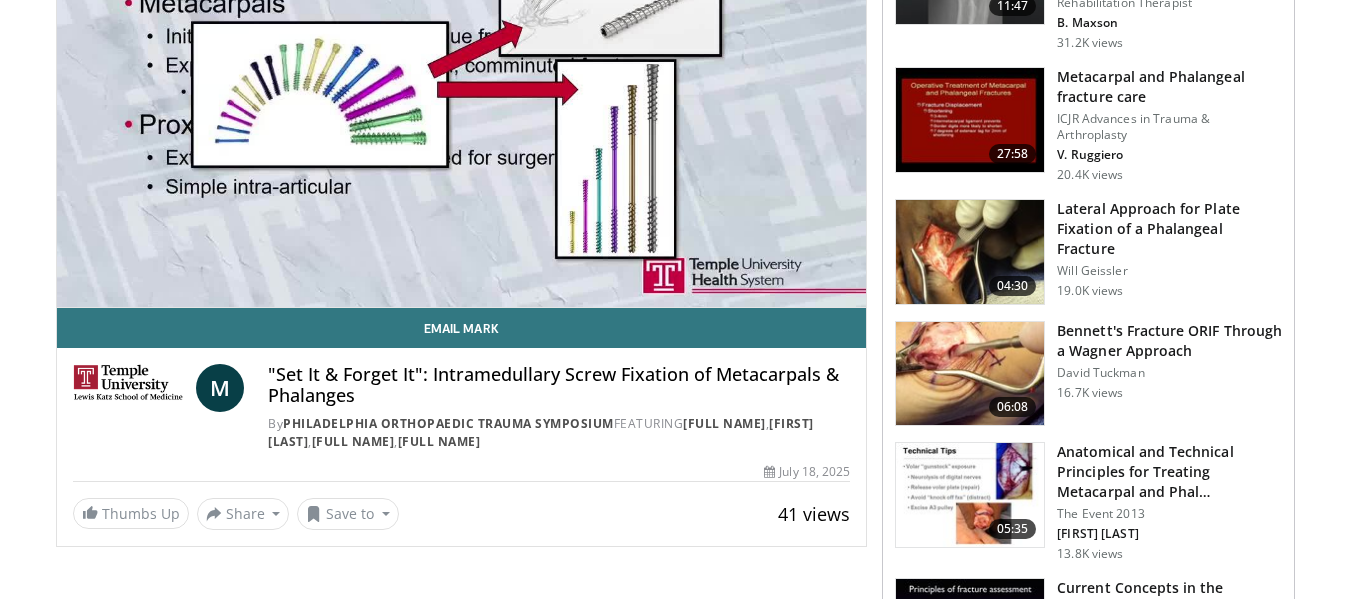 scroll, scrollTop: 308, scrollLeft: 0, axis: vertical 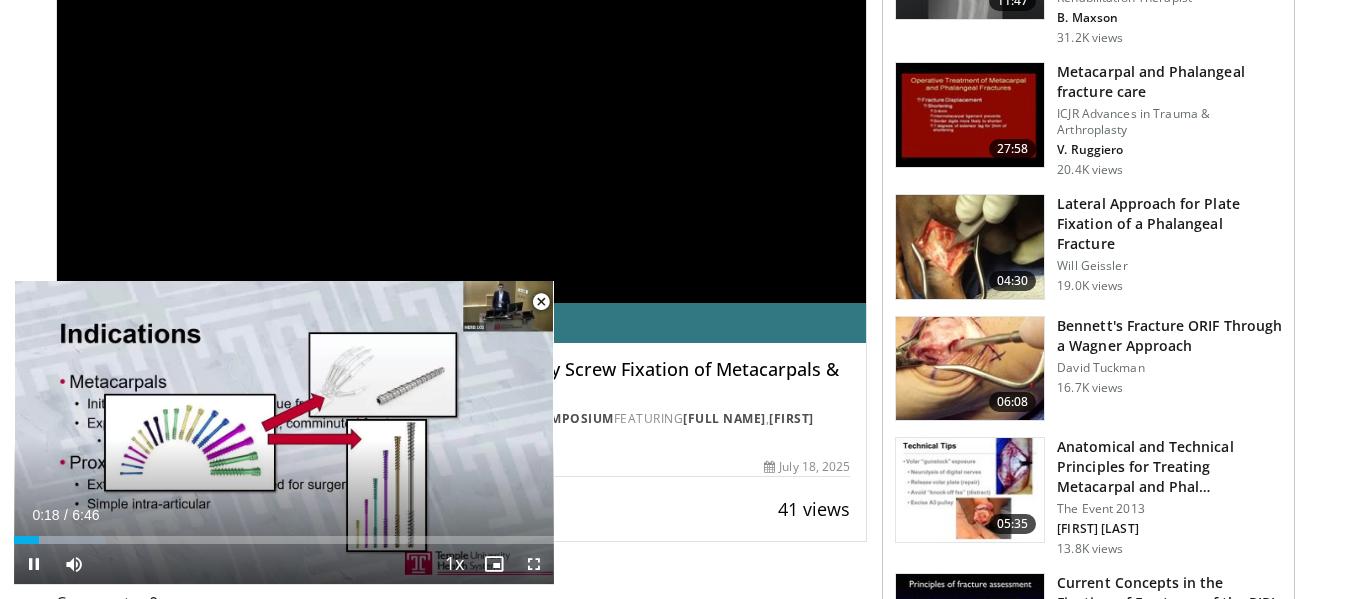 click at bounding box center (534, 564) 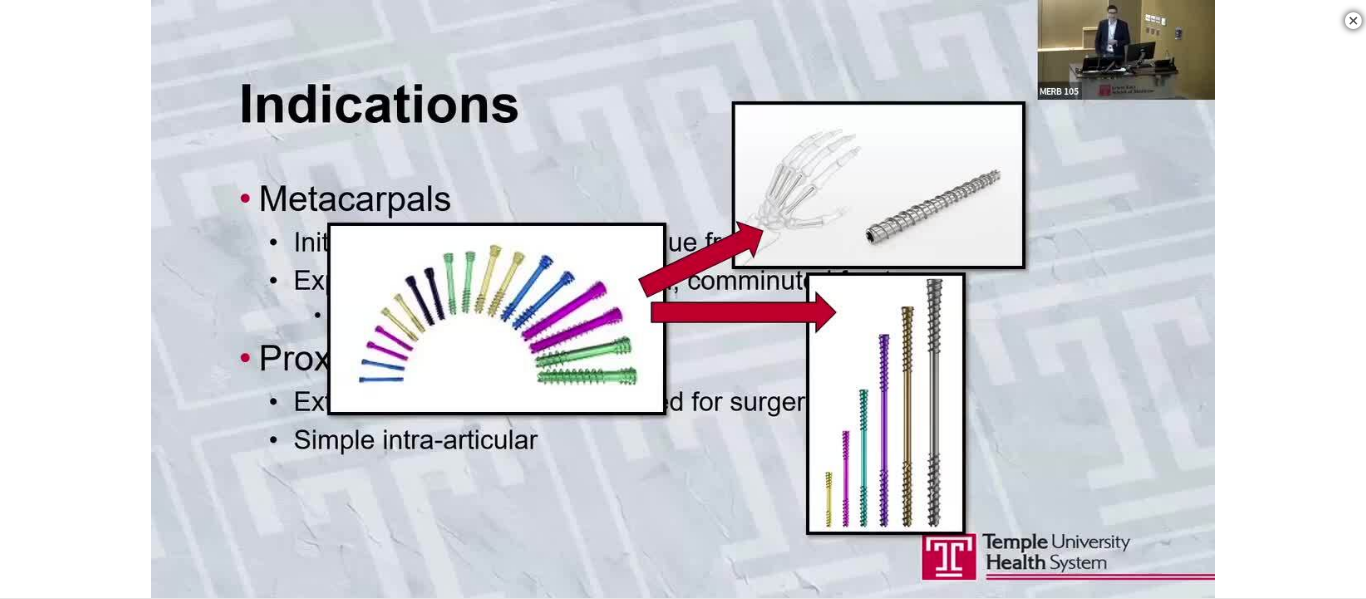 click on "10 seconds
Tap to unmute" at bounding box center [683, 299] 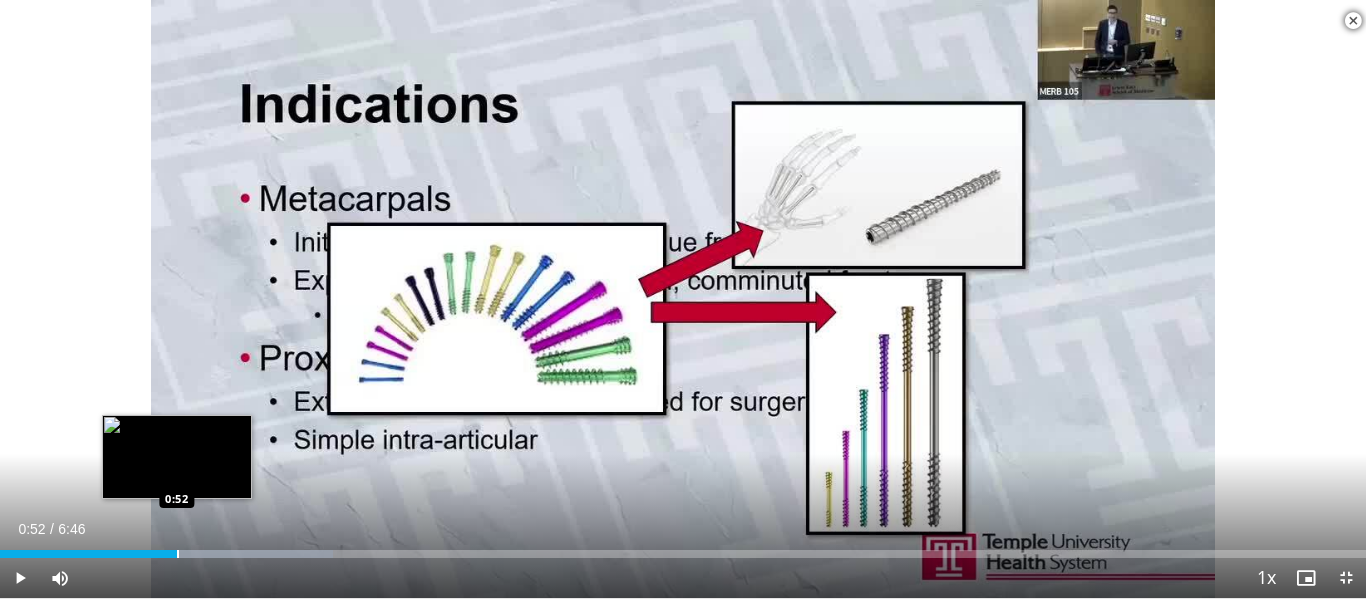 click on "Loaded :  24.41% 0:30 0:52" at bounding box center [683, 548] 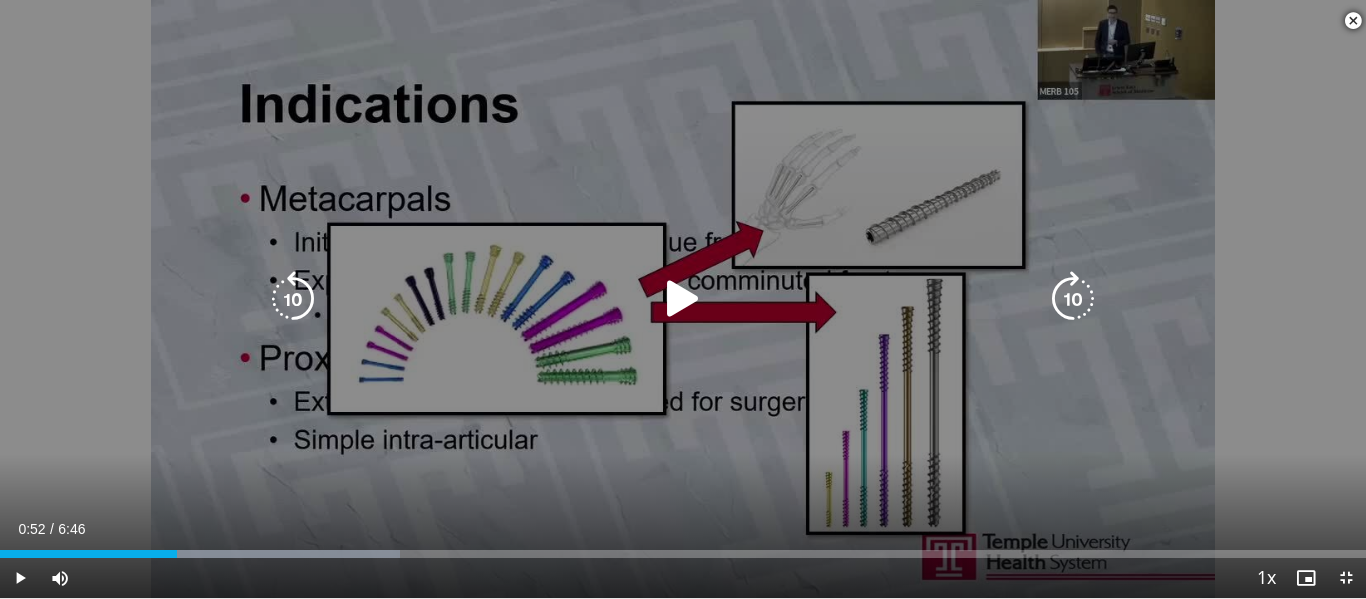click on "10 seconds
Tap to unmute" at bounding box center [683, 299] 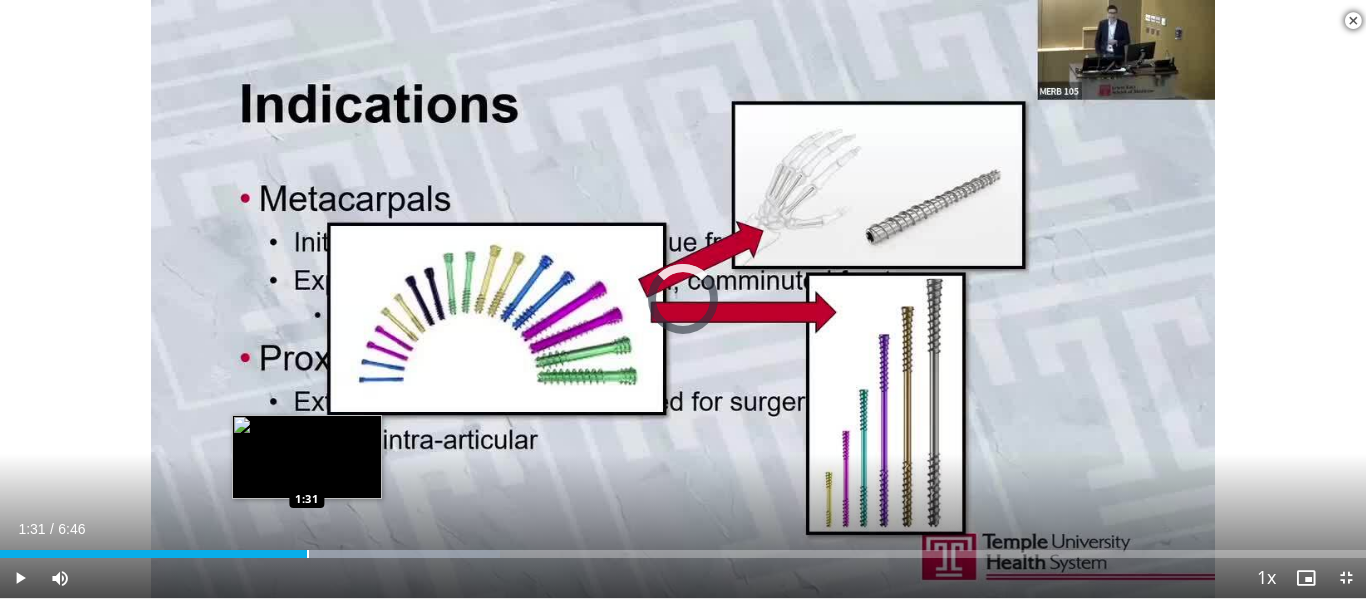 click at bounding box center [308, 554] 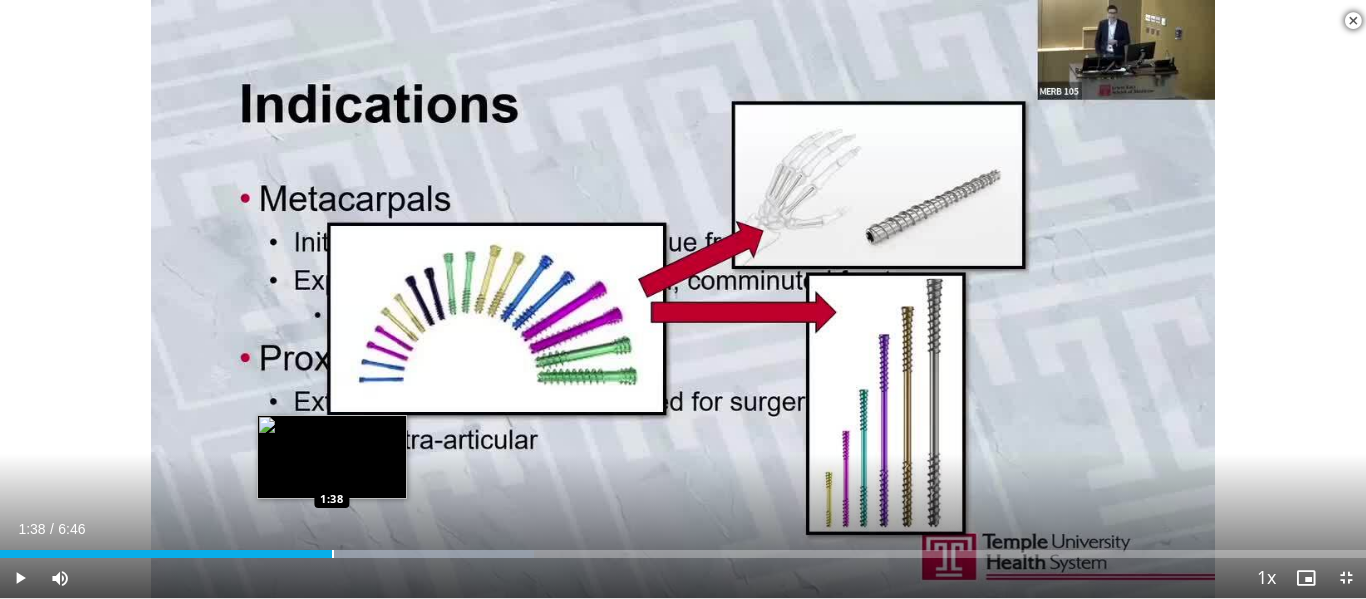 click on "Loaded :  39.07% 1:31 1:38" at bounding box center [683, 548] 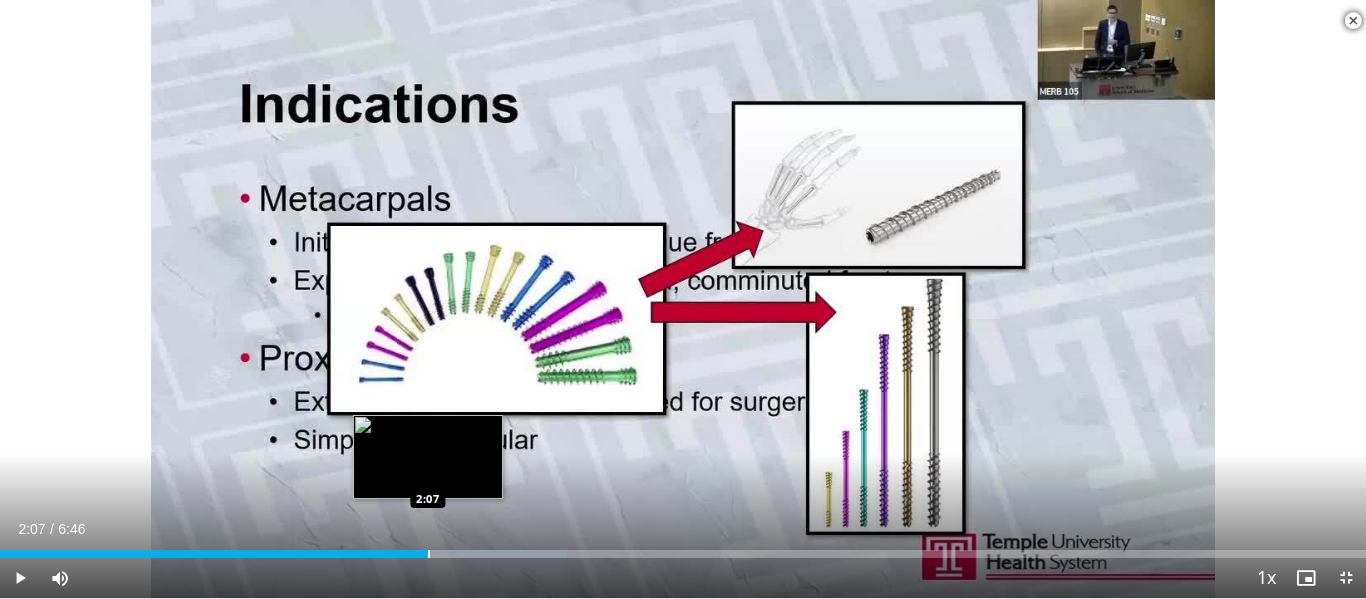 click at bounding box center (429, 554) 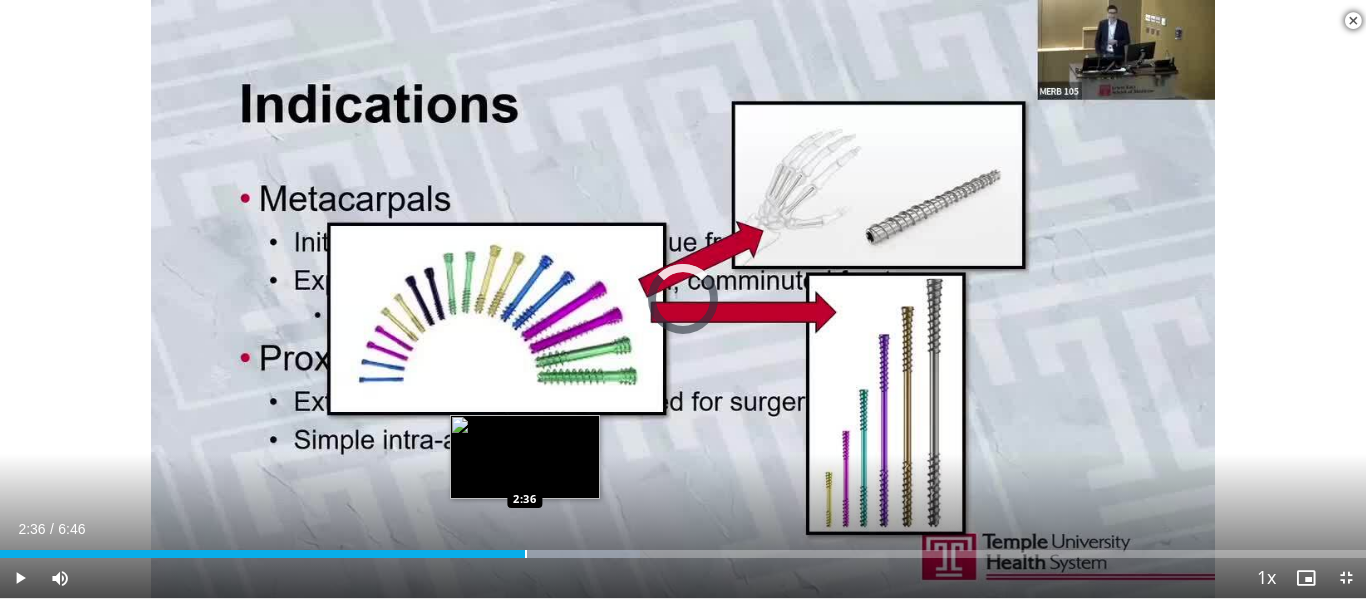 click on "Loaded :  46.84% 2:11 2:36" at bounding box center (683, 548) 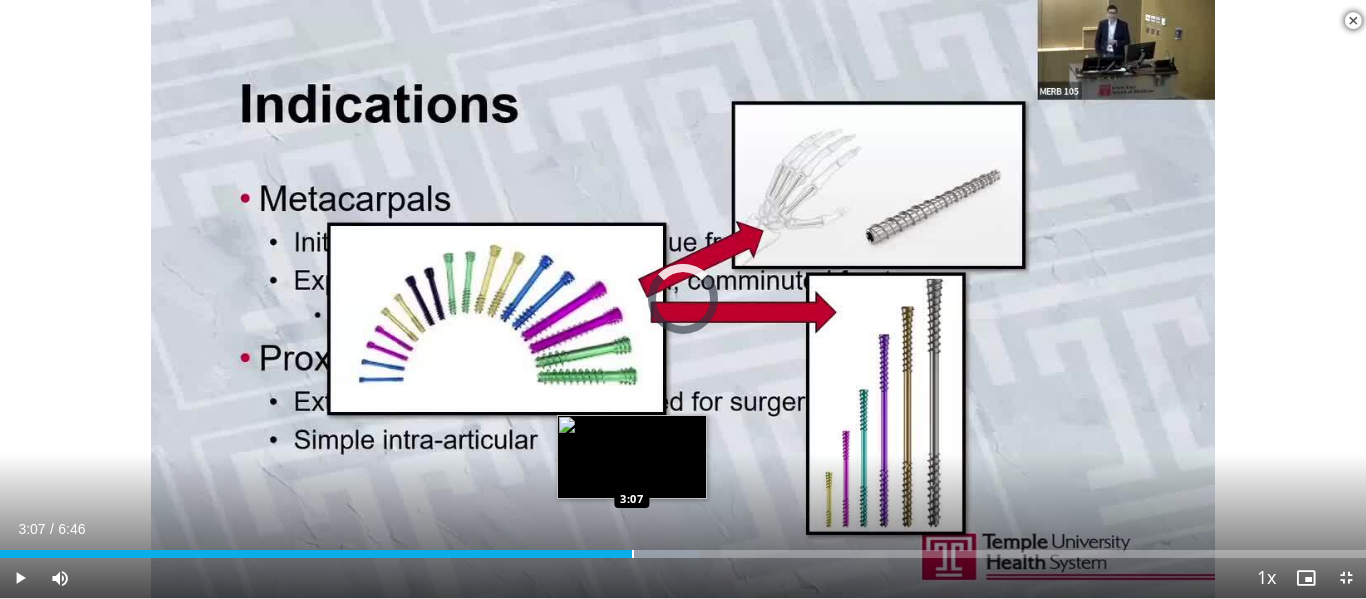 click at bounding box center [633, 554] 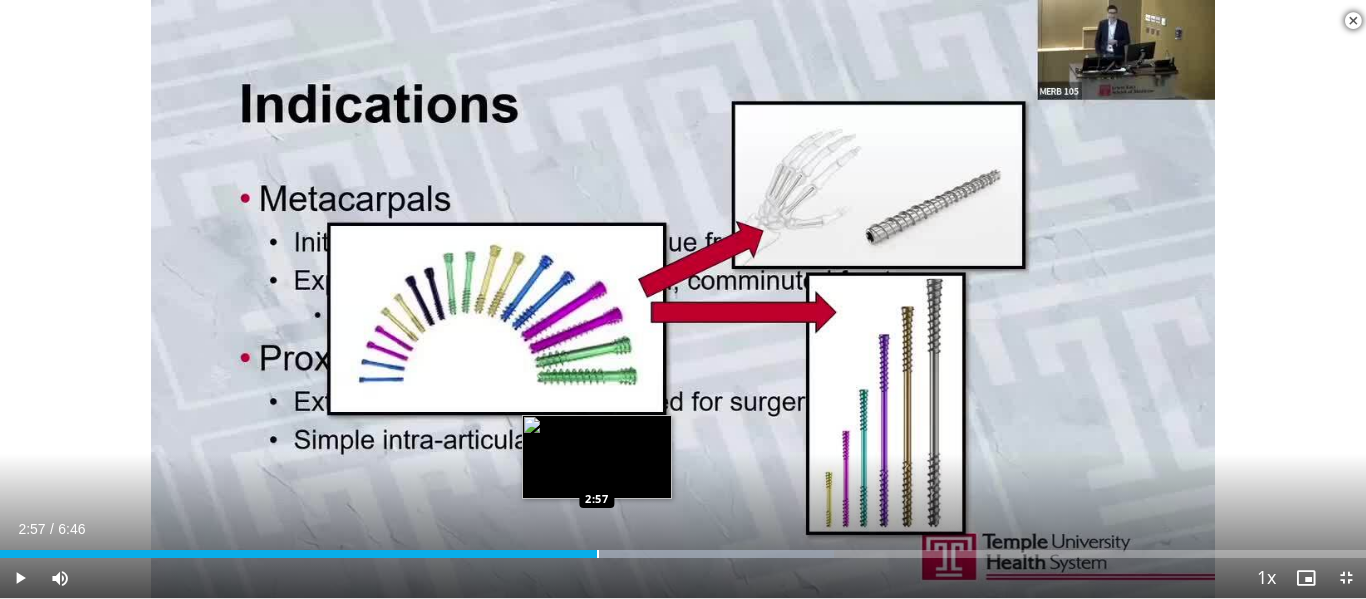 click at bounding box center (598, 554) 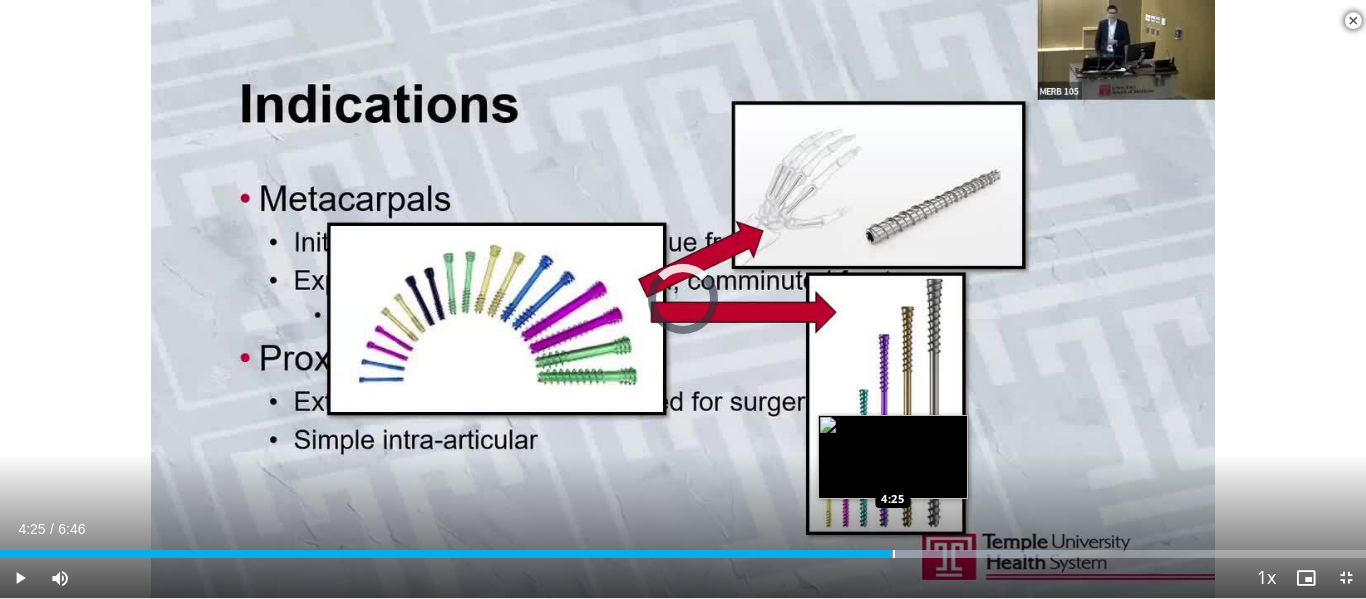 click at bounding box center (907, 554) 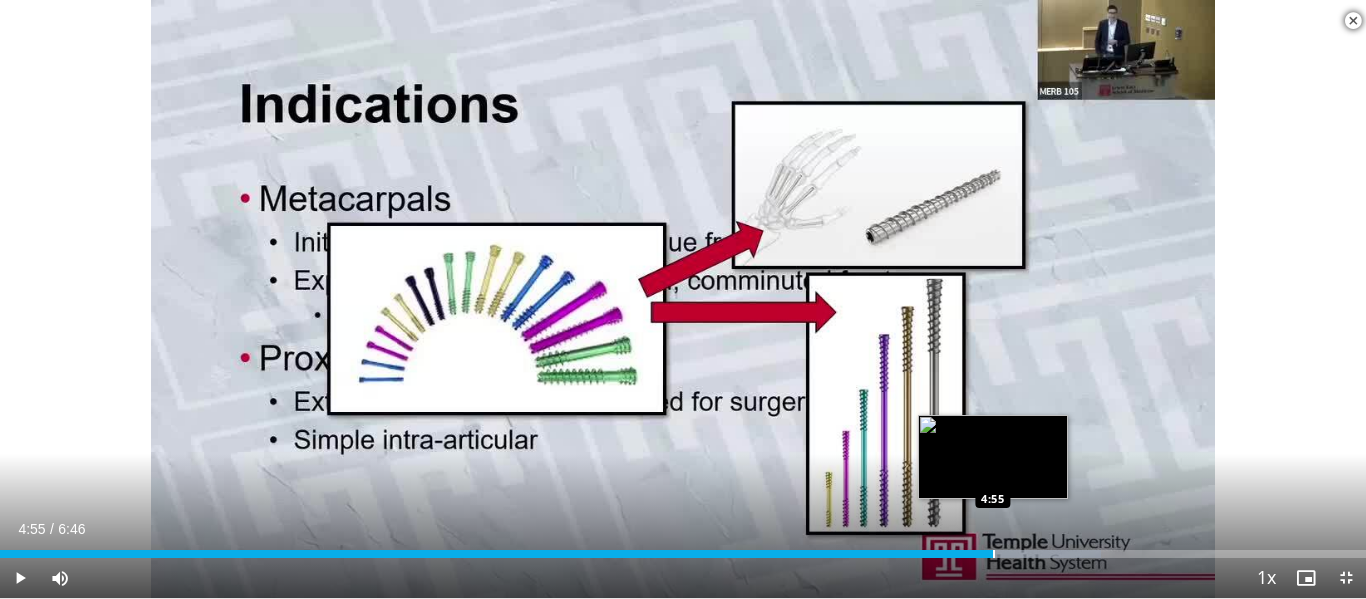 click at bounding box center [994, 554] 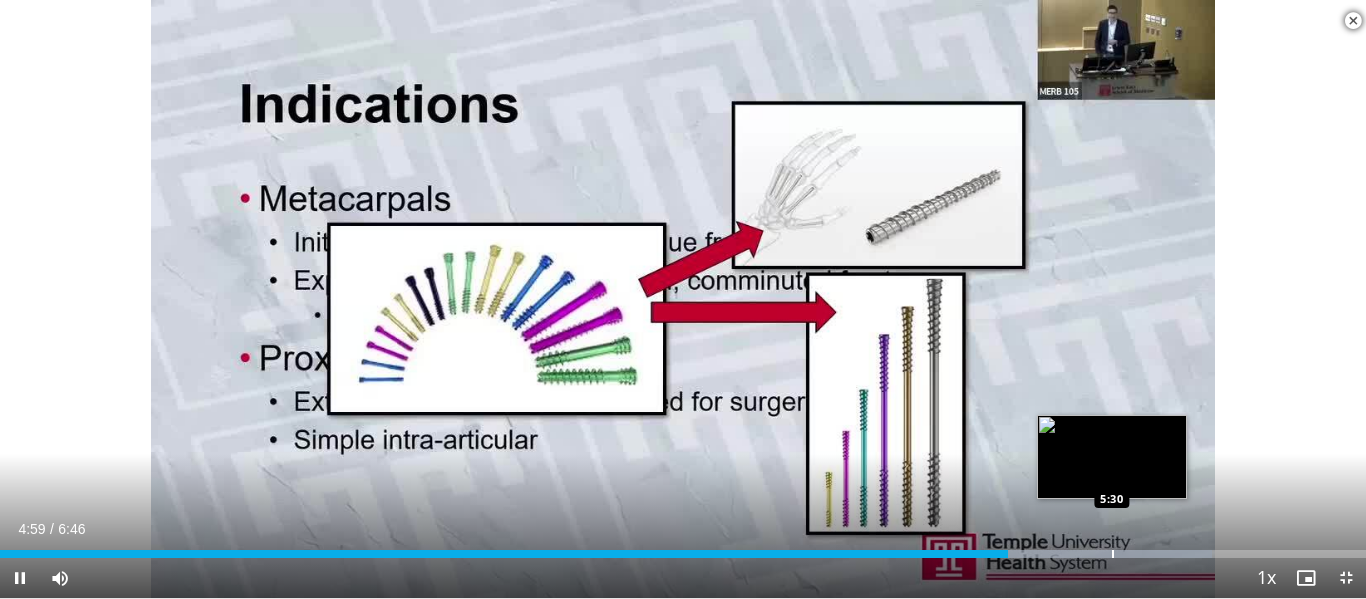 click on "**********" at bounding box center (683, 299) 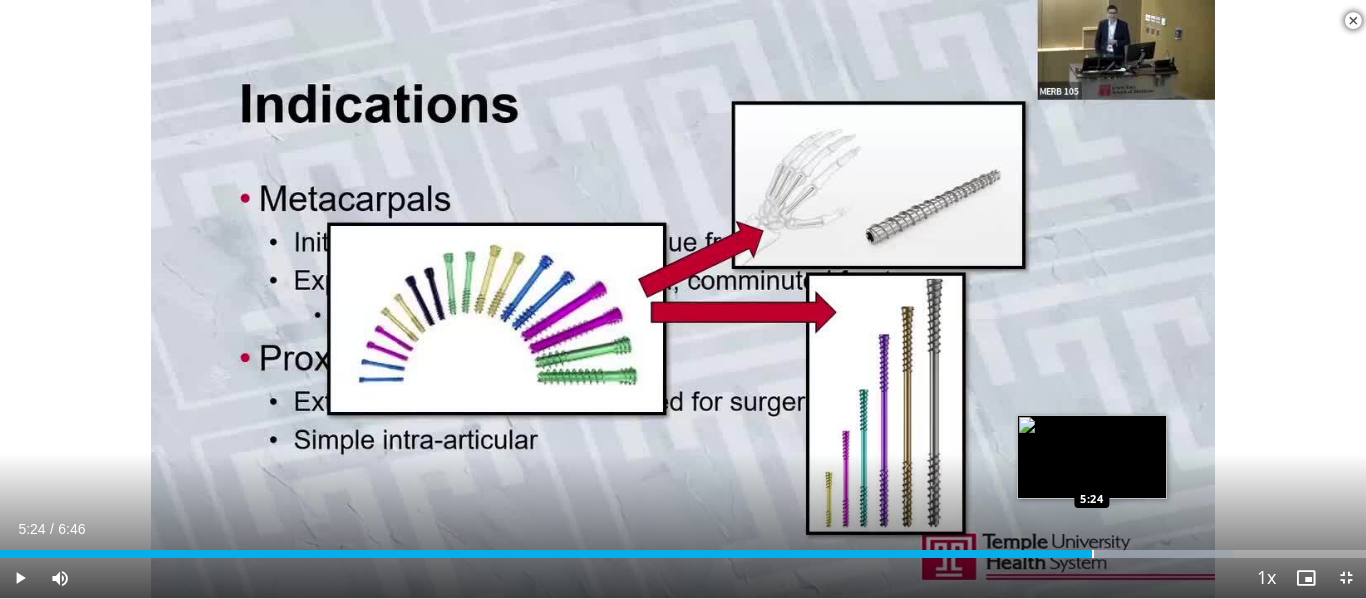 click at bounding box center (1093, 554) 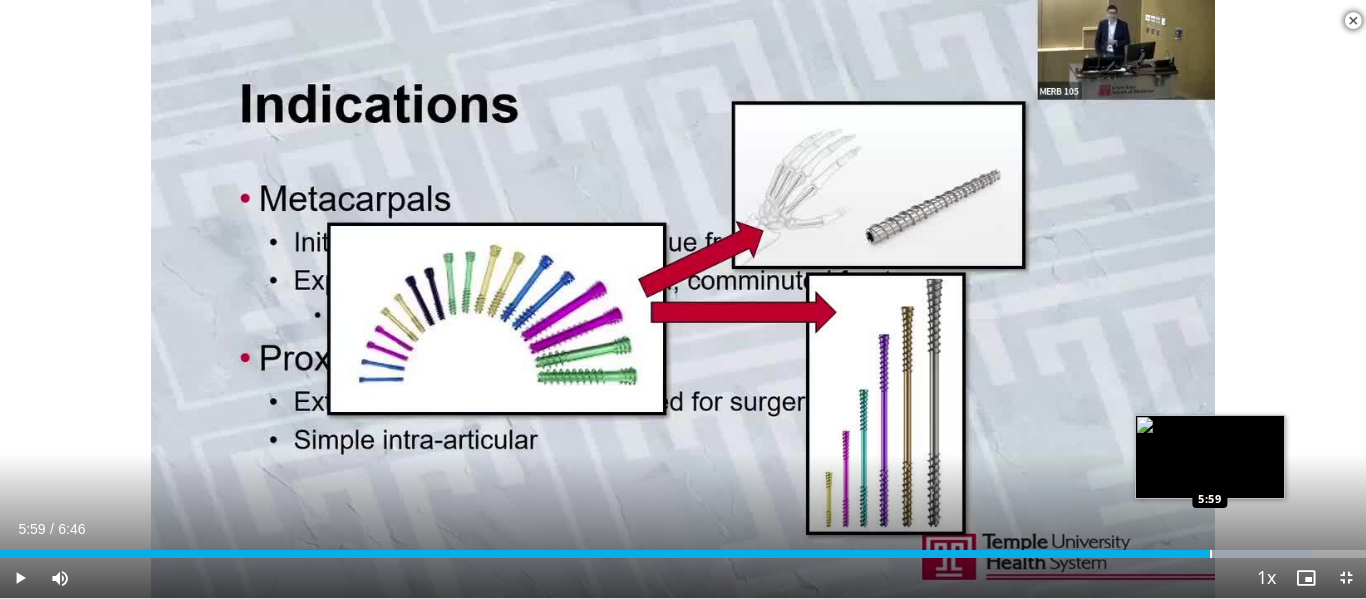 click at bounding box center (1211, 554) 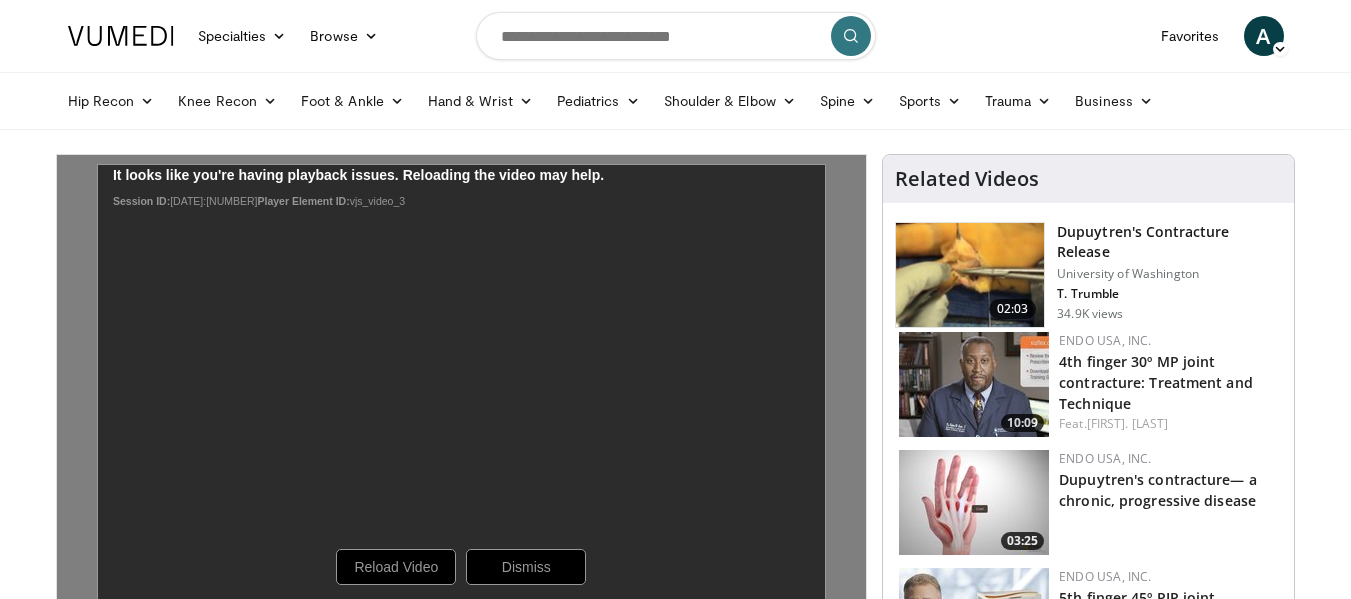 scroll, scrollTop: 0, scrollLeft: 0, axis: both 